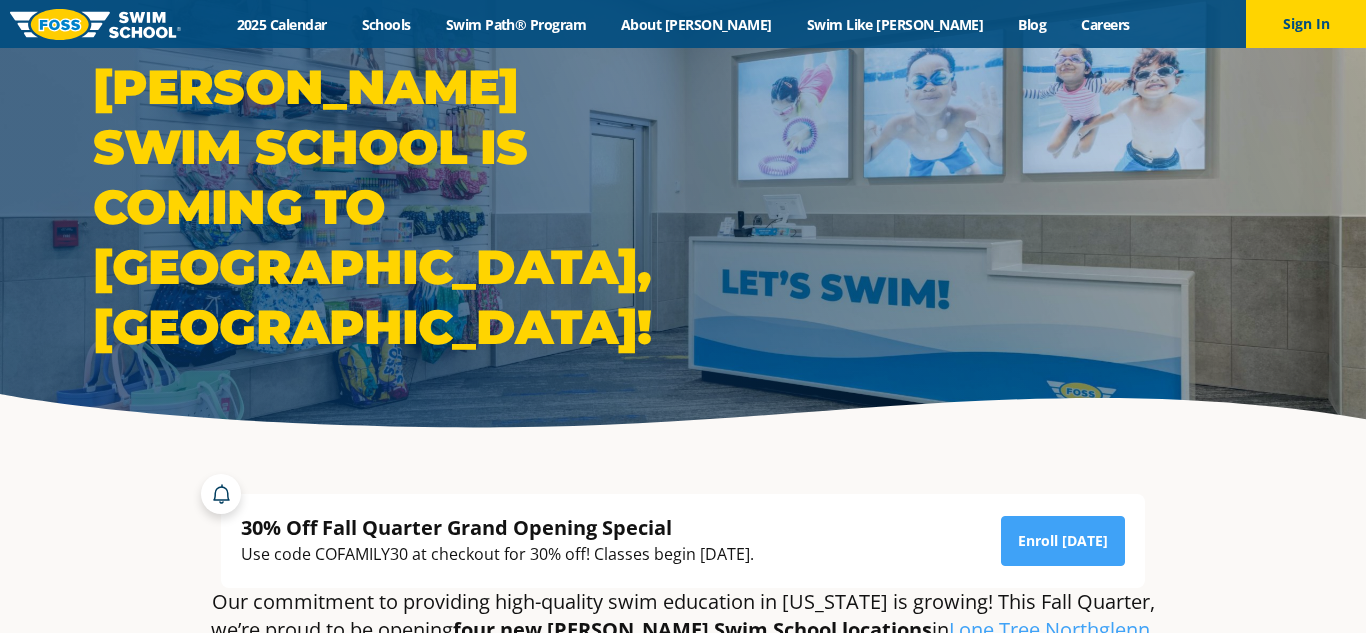 scroll, scrollTop: 0, scrollLeft: 0, axis: both 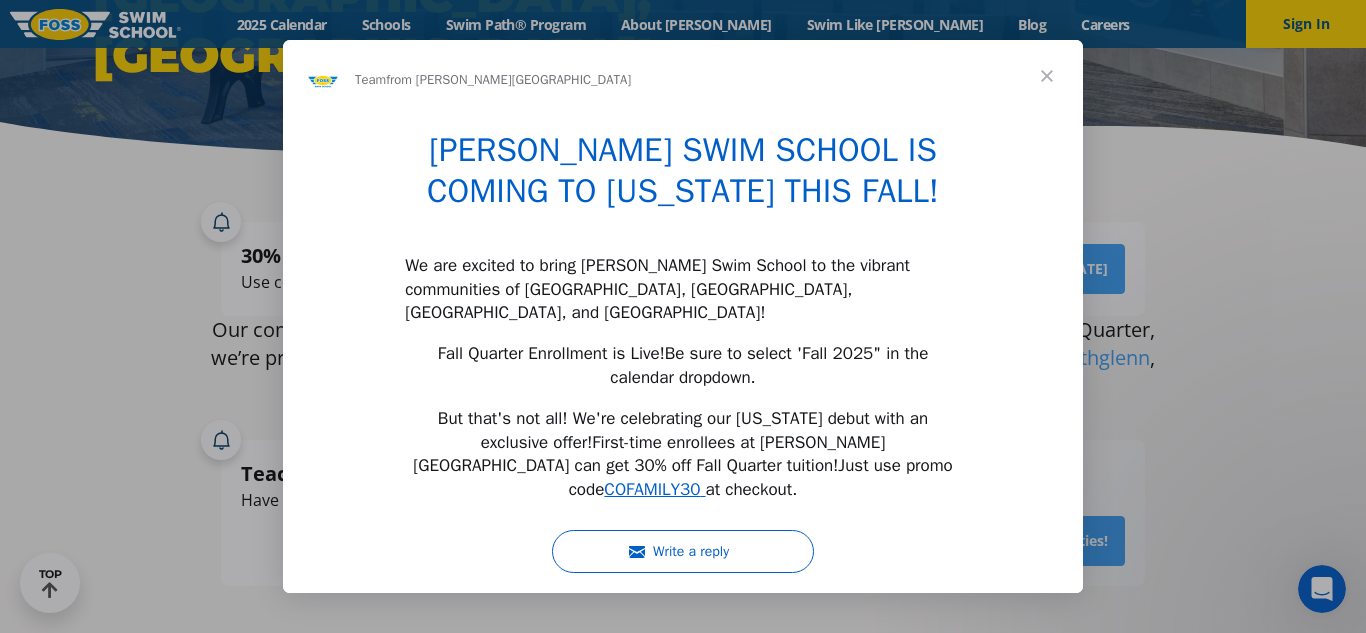 click at bounding box center [1047, 76] 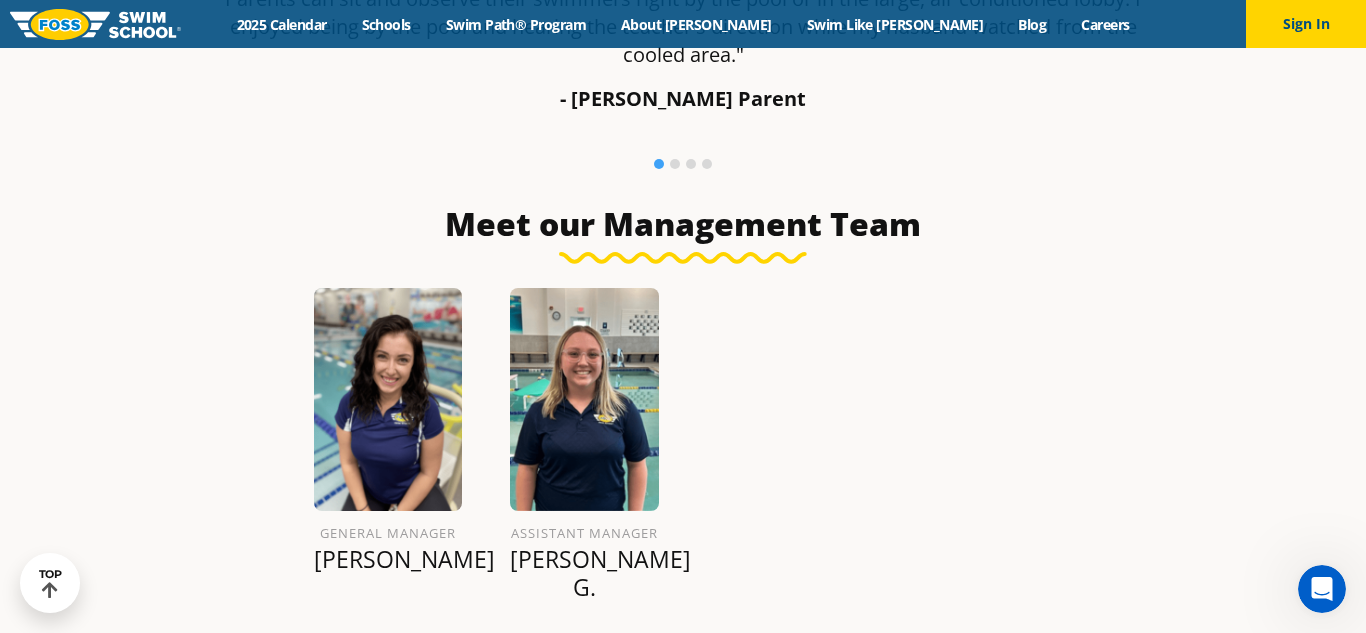 scroll, scrollTop: 1630, scrollLeft: 0, axis: vertical 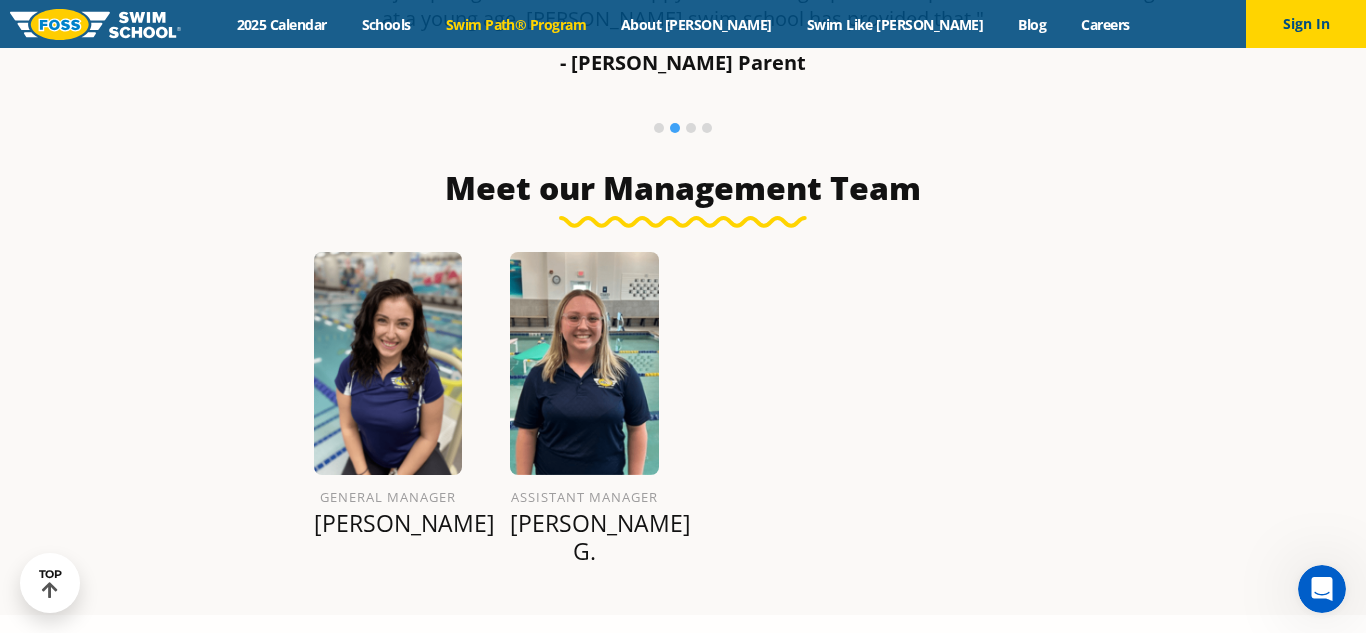 click on "Swim Path® Program" at bounding box center (515, 24) 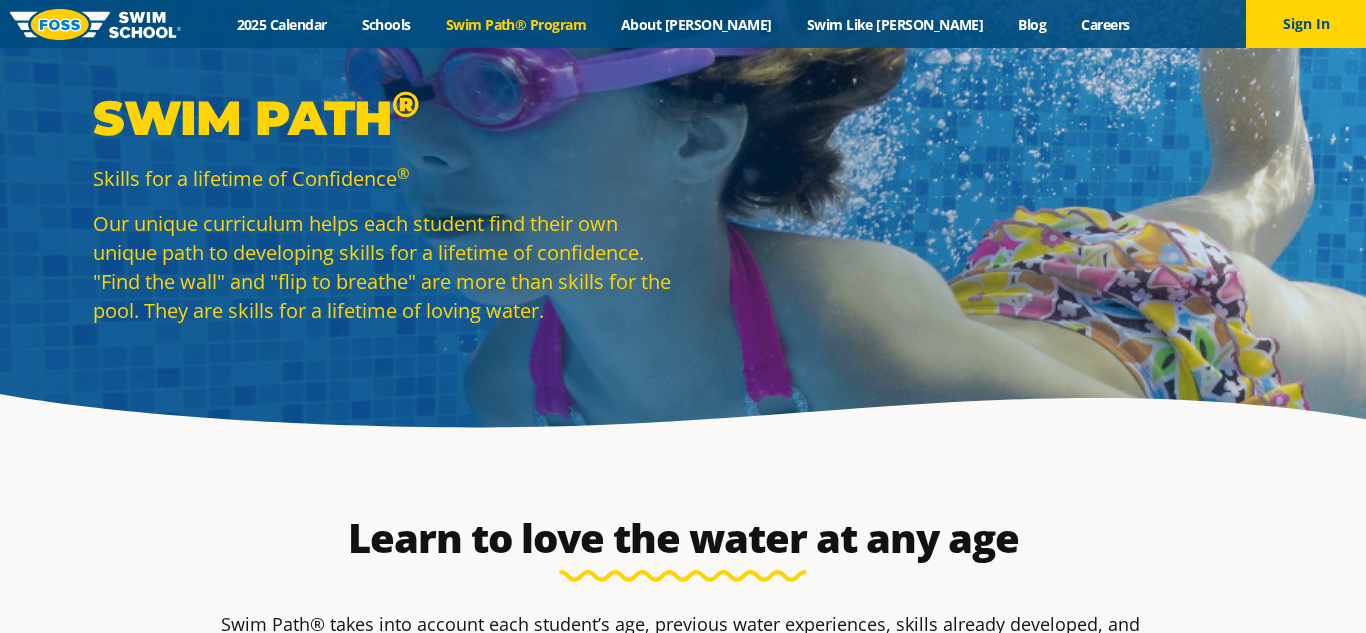 scroll, scrollTop: 0, scrollLeft: 0, axis: both 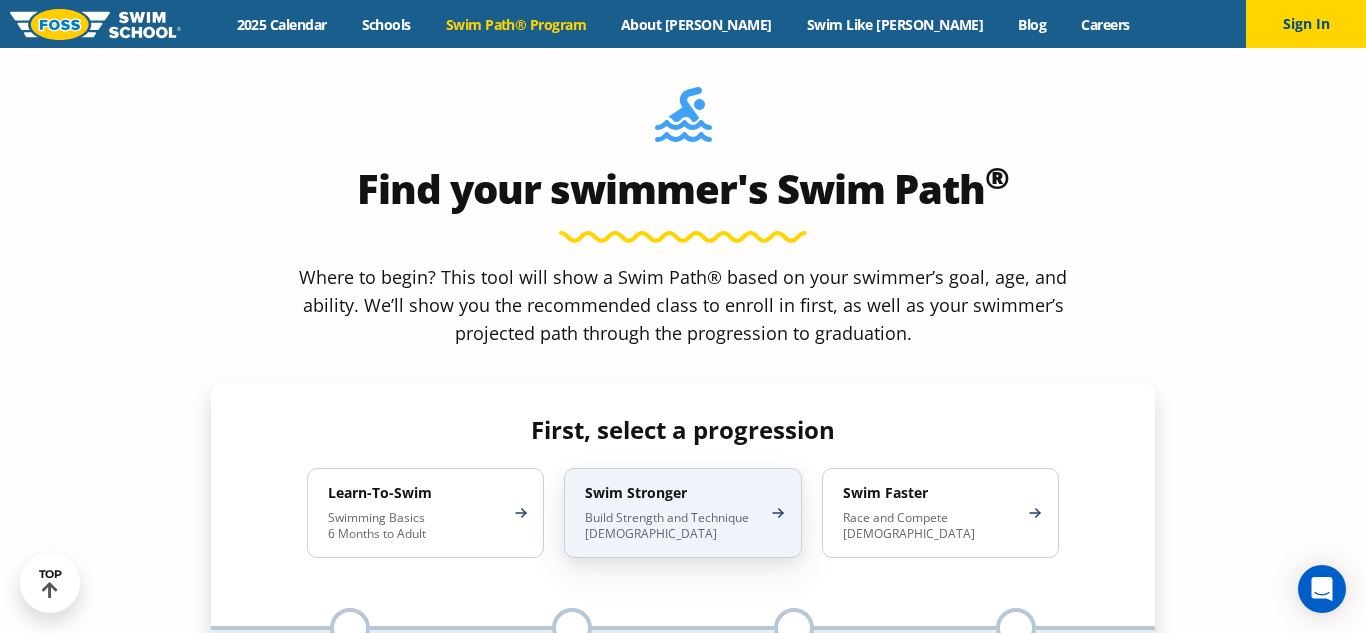 click on "Build Strength and Technique 5-13 Years Old" at bounding box center (672, 526) 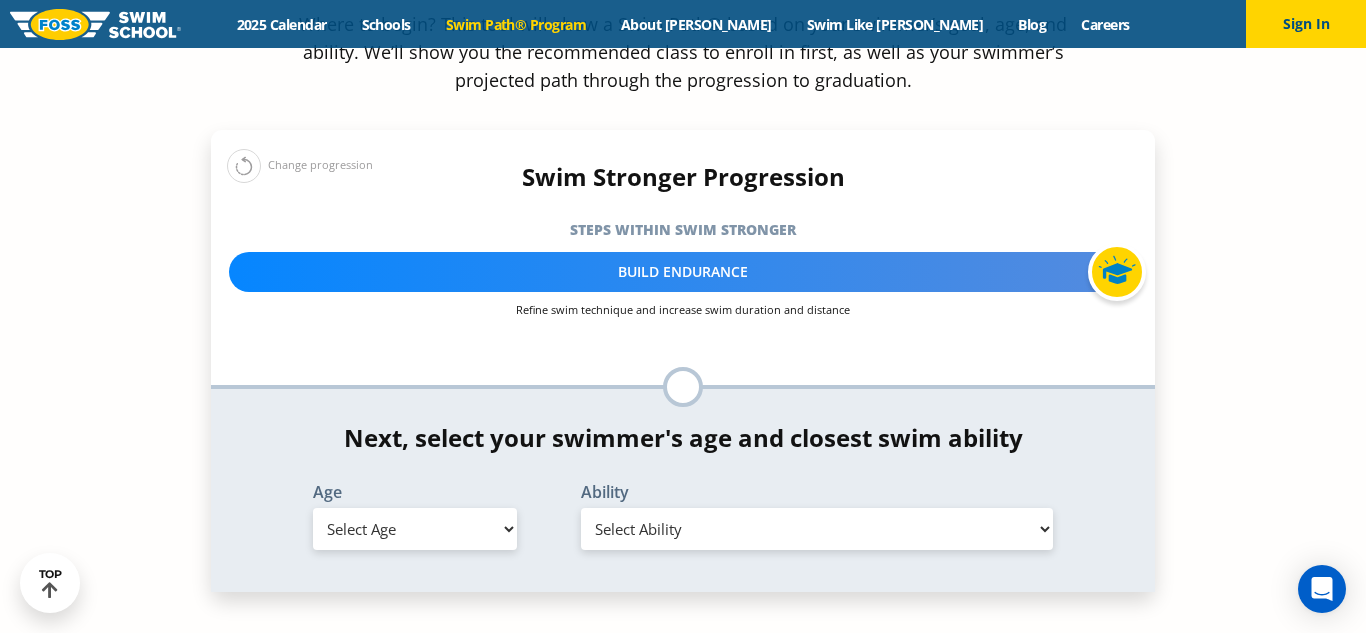 scroll, scrollTop: 1959, scrollLeft: 0, axis: vertical 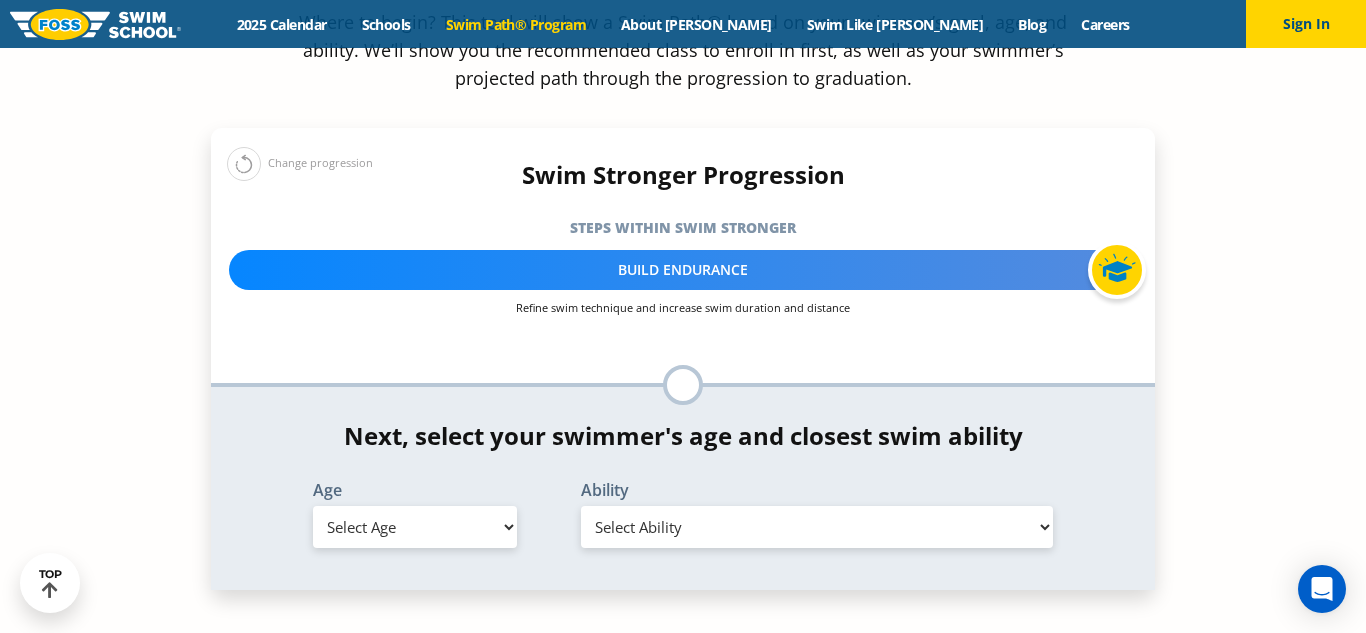 click on "Select Age [DEMOGRAPHIC_DATA] months - 1 year 1 year 2 years 3 years 4 years 5 years 6 years 7 years 8 years 9 years 10 years  11 years  12 years  13 years  14 years  15 years  16 years  17 years  Adult (18 years +)" at bounding box center [415, 527] 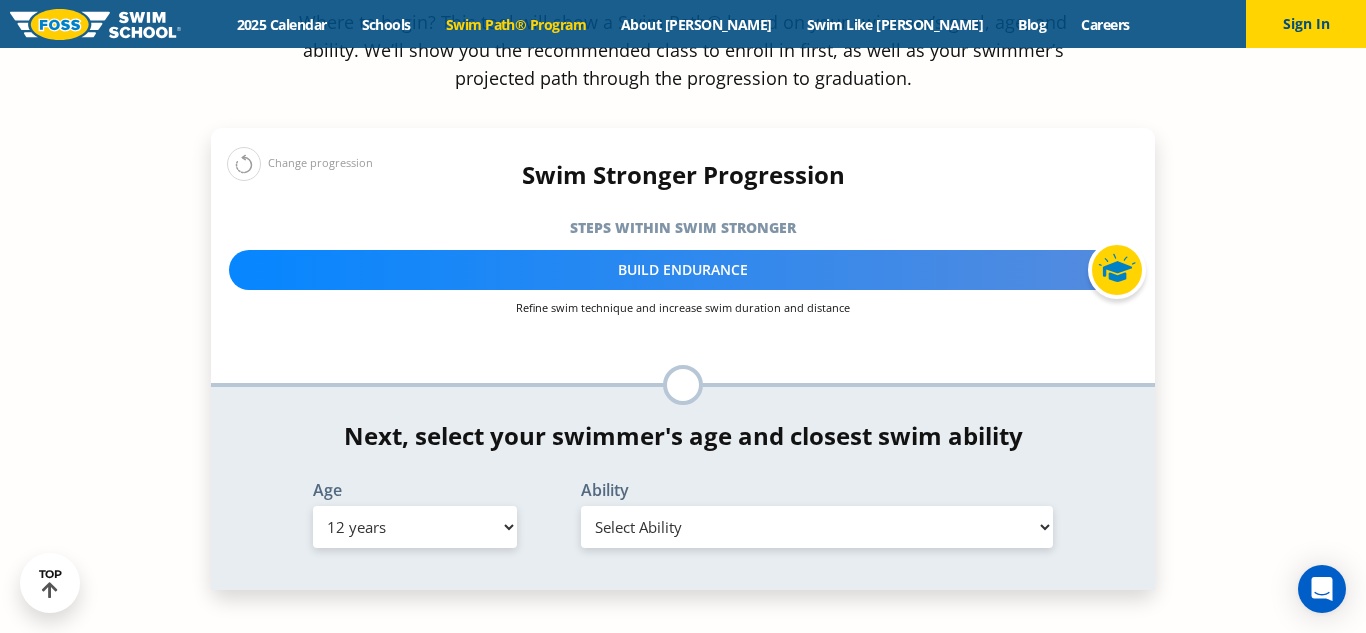 click on "Select Age [DEMOGRAPHIC_DATA] months - 1 year 1 year 2 years 3 years 4 years 5 years 6 years 7 years 8 years 9 years 10 years  11 years  12 years  13 years  14 years  15 years  16 years  17 years  Adult (18 years +)" at bounding box center (415, 527) 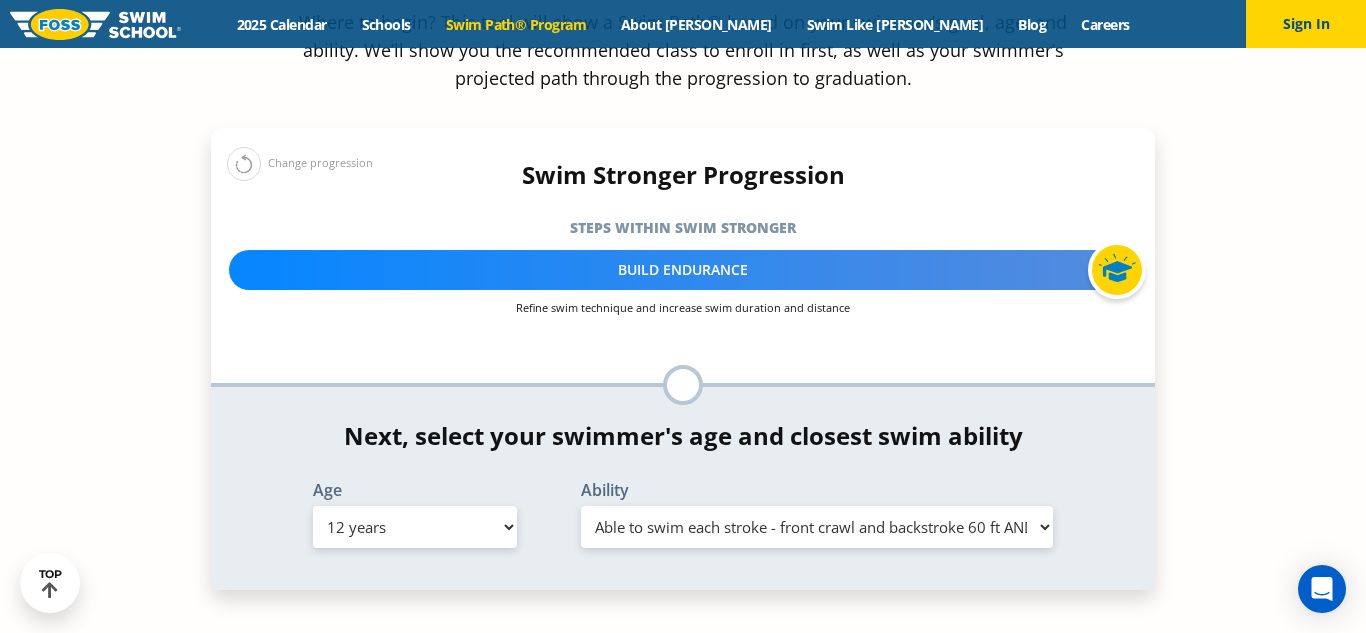 click on "Select Ability First in-water experience When in the water, reliant on a life jacket or floatation device Uncomfortable putting face in the water AND/OR getting water on ears while floating on back Able to swim front crawl 40 ft, backstroke 40 ft AND breaststroke 15 ft Able to swim each stroke - front crawl and backstroke 60 ft AND breaststroke and butterfly at least 30 ft  Swims each stroke: front crawl and backstroke 75 ft AND breaststroke, butterfly 60 ft  Know turns and finishes, 200 yard medley of all strokes and 300 yard front crawl with no breaks Unsure/or my swimmer does not fit within any of these" at bounding box center [817, 527] 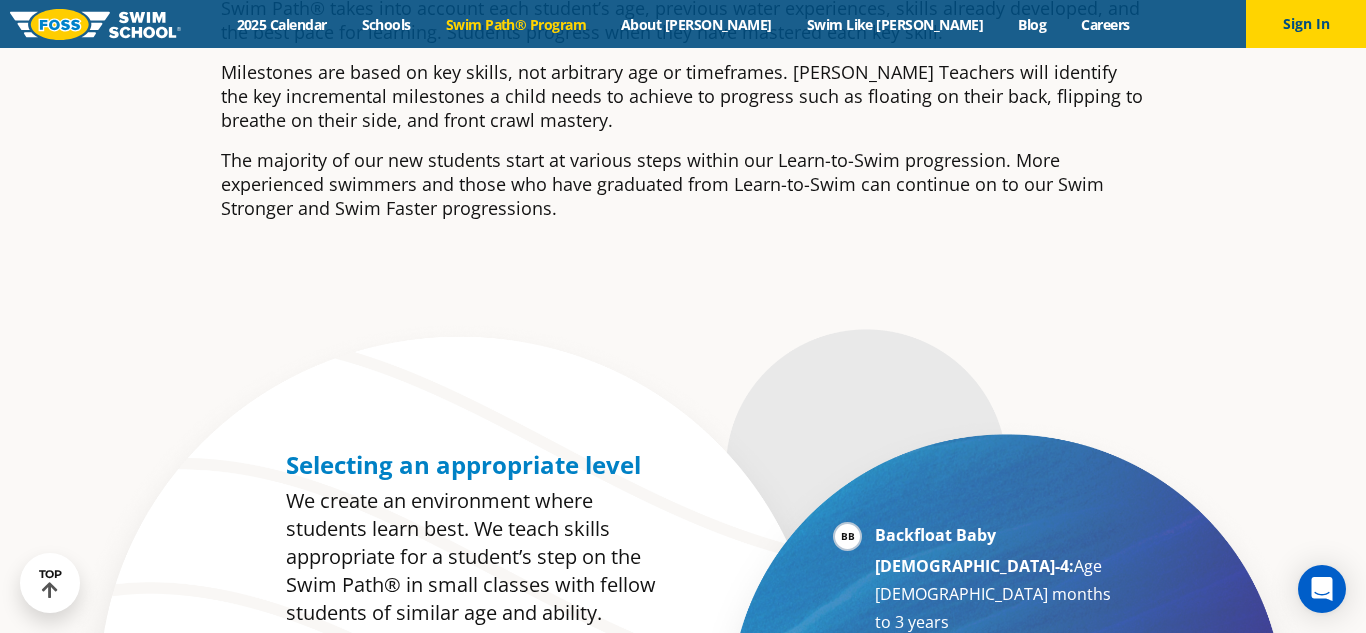 scroll, scrollTop: 0, scrollLeft: 0, axis: both 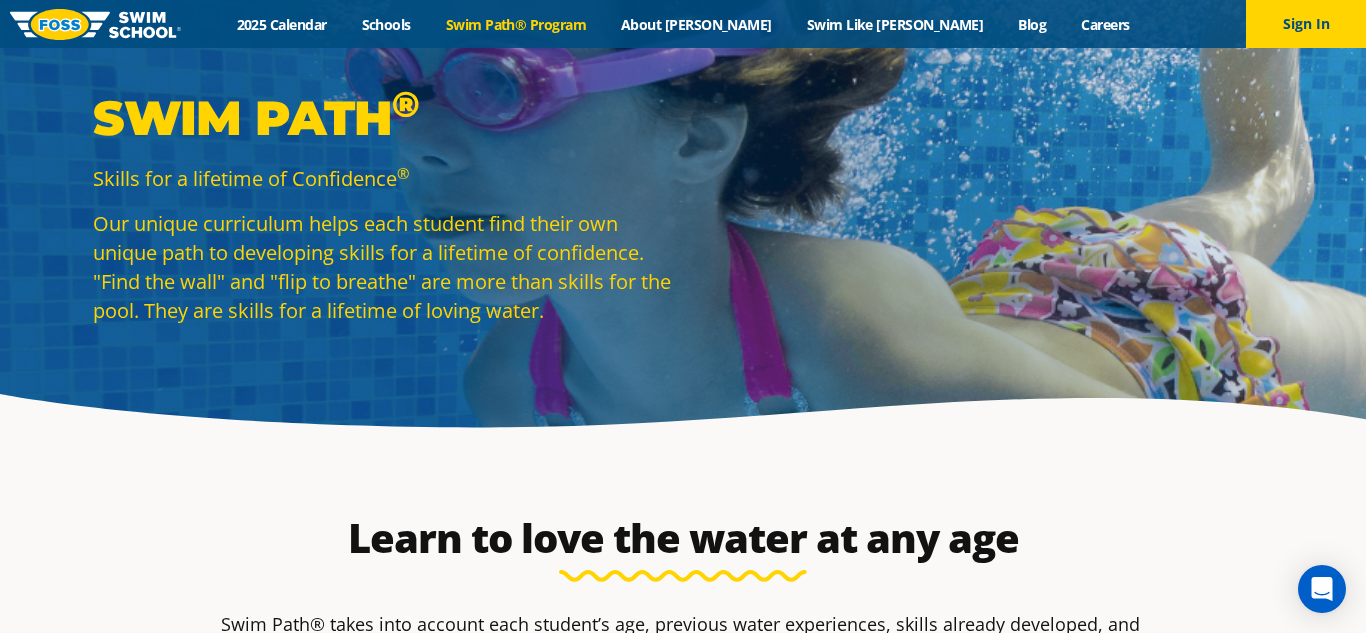 click on "Menu
2025 Calendar
Schools
Swim Path® Program
About FOSS
Swim Like Regan
Blog
Careers
Sign In
Sign In" at bounding box center (683, 24) 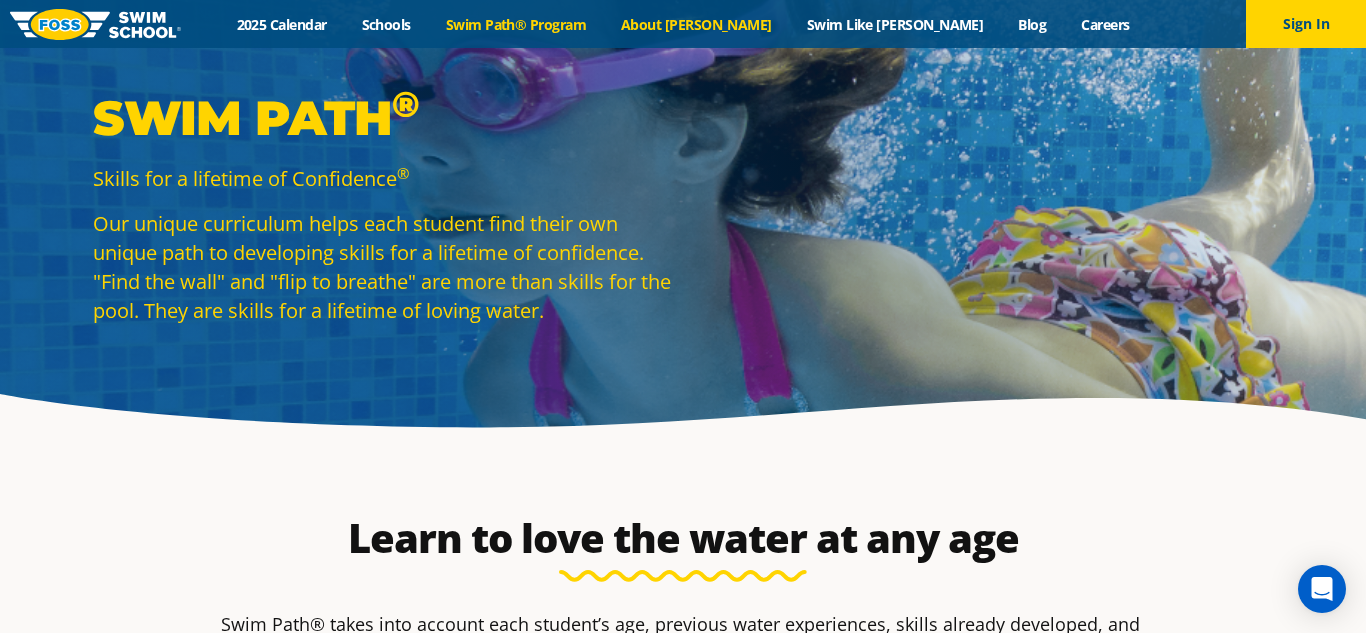 click on "About [PERSON_NAME]" at bounding box center [697, 24] 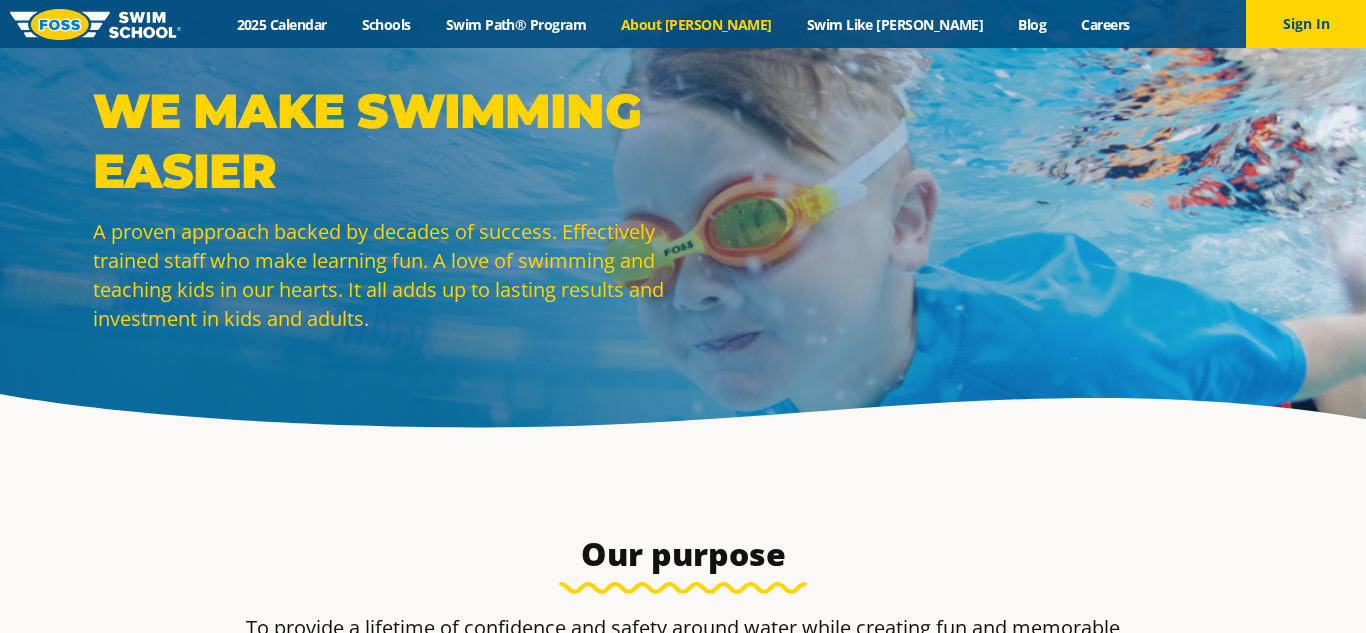 scroll, scrollTop: 0, scrollLeft: 0, axis: both 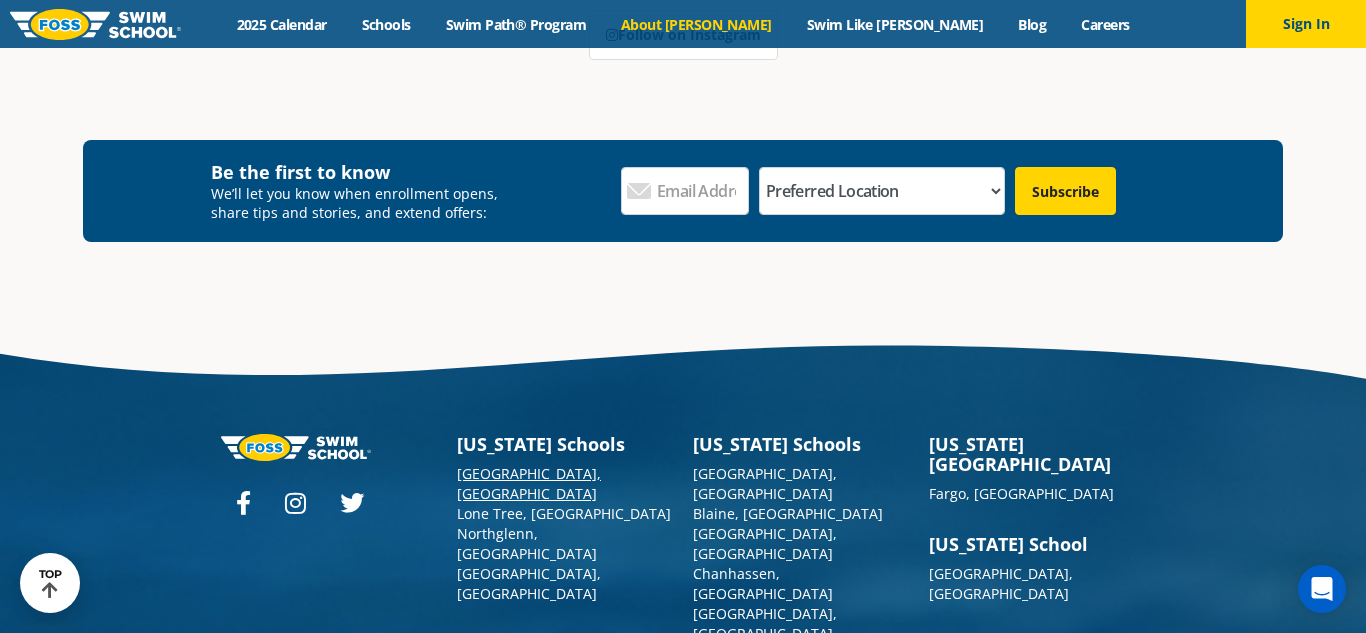 click on "[GEOGRAPHIC_DATA], [GEOGRAPHIC_DATA]" at bounding box center (529, 483) 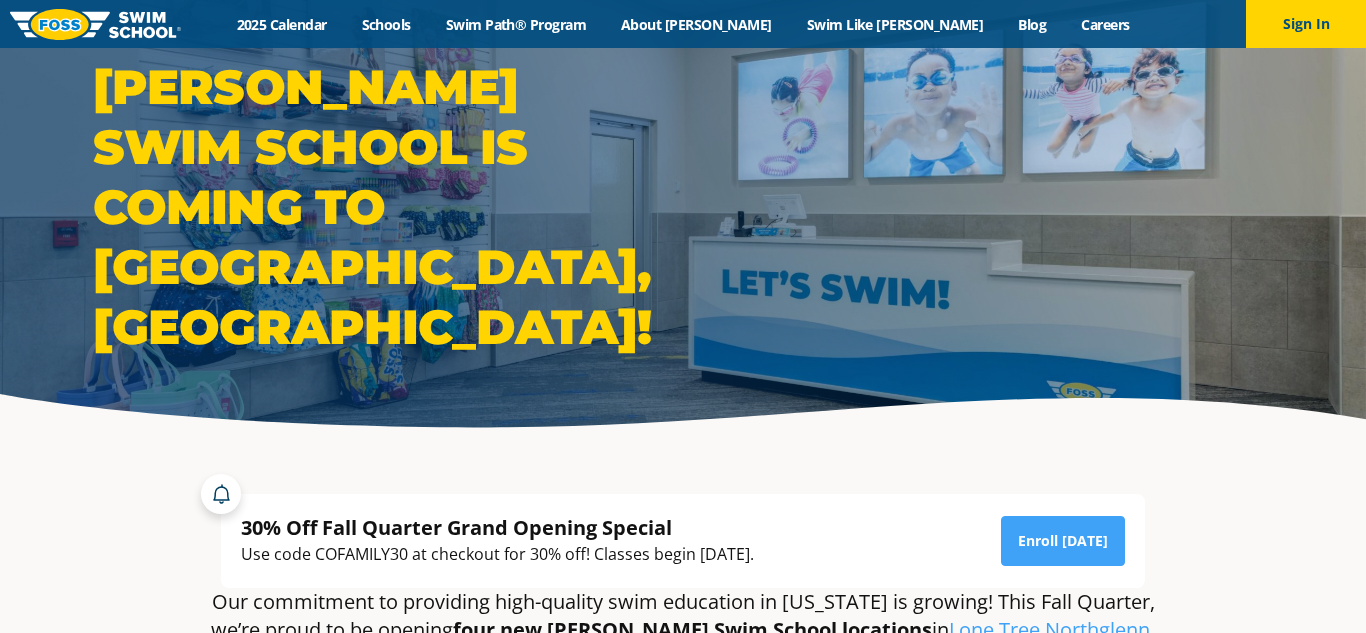 scroll, scrollTop: 0, scrollLeft: 0, axis: both 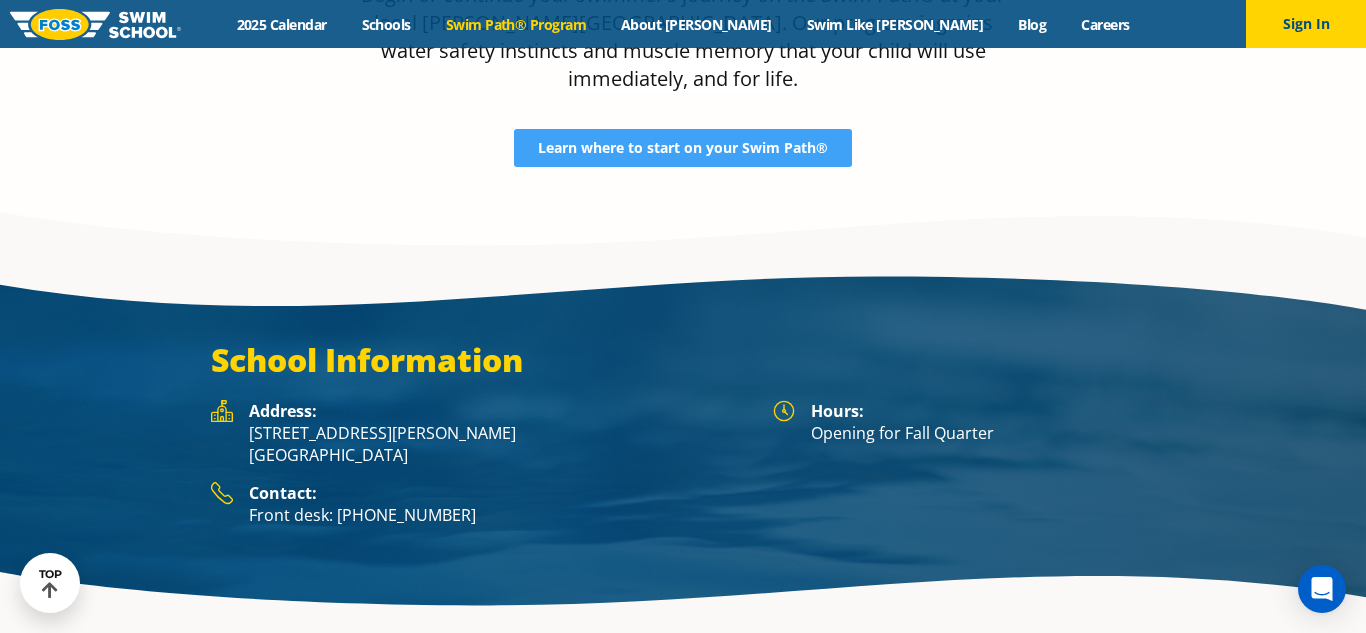 click on "Swim Path® Program" at bounding box center (515, 24) 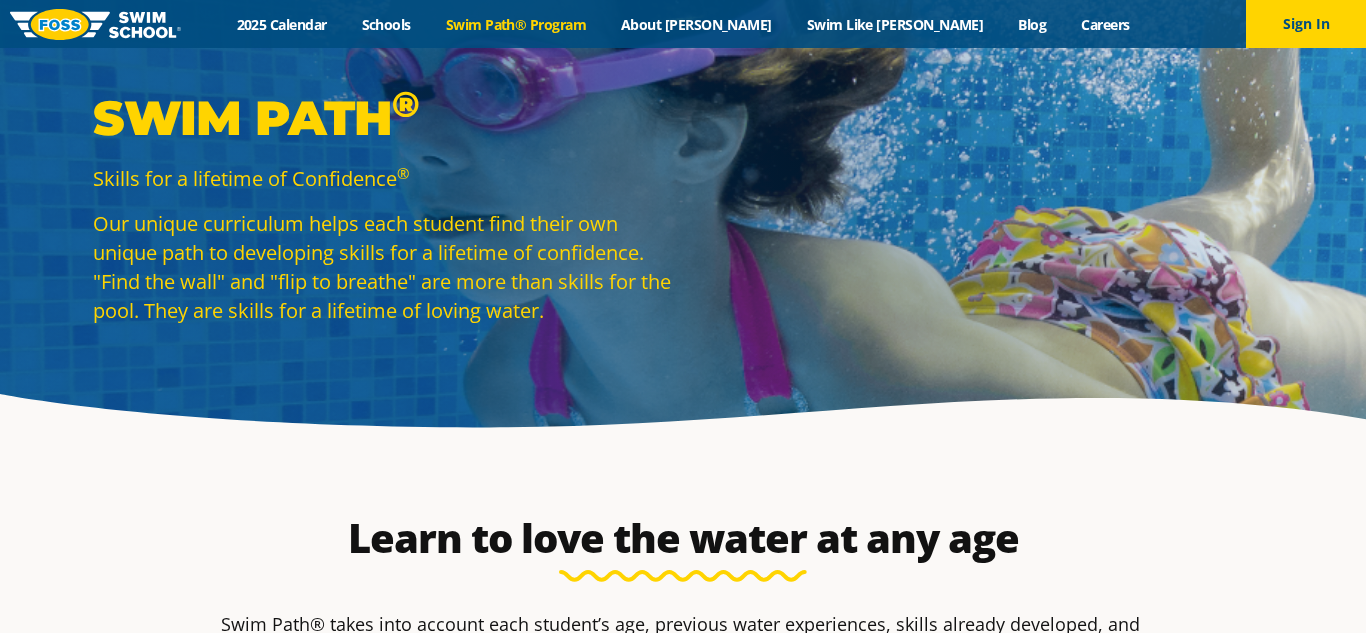 scroll, scrollTop: 0, scrollLeft: 0, axis: both 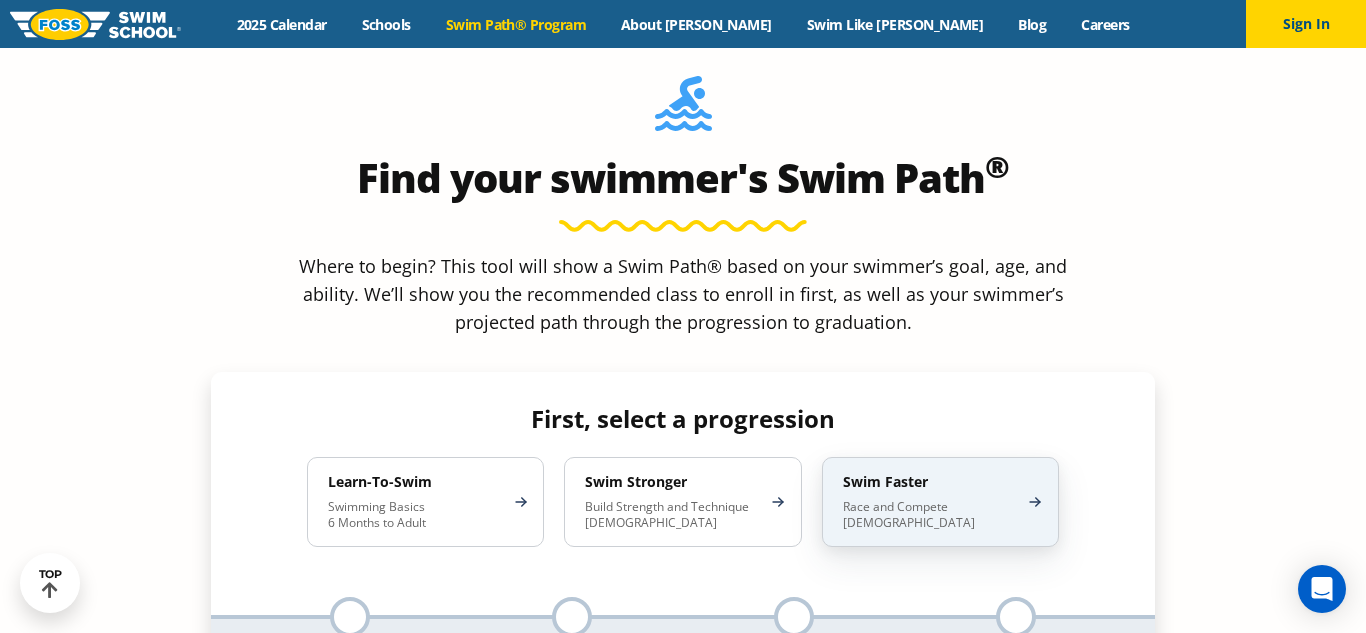 click on "Swim Faster" at bounding box center (930, 482) 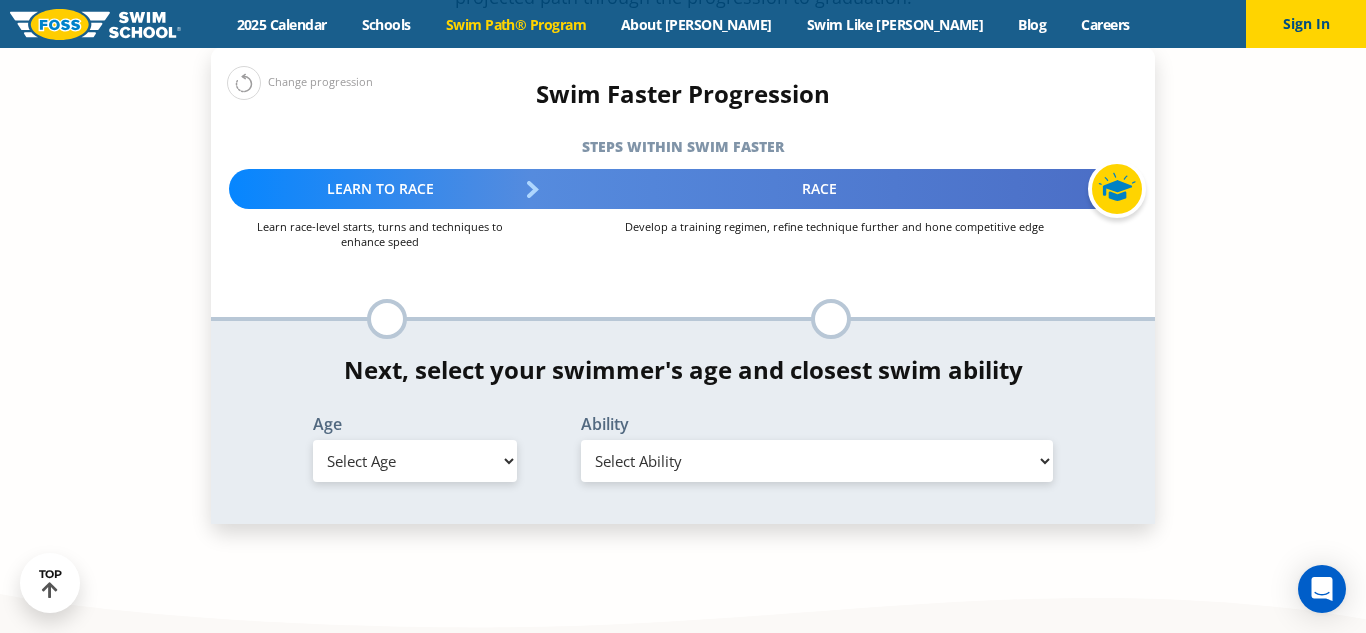 scroll, scrollTop: 2056, scrollLeft: 0, axis: vertical 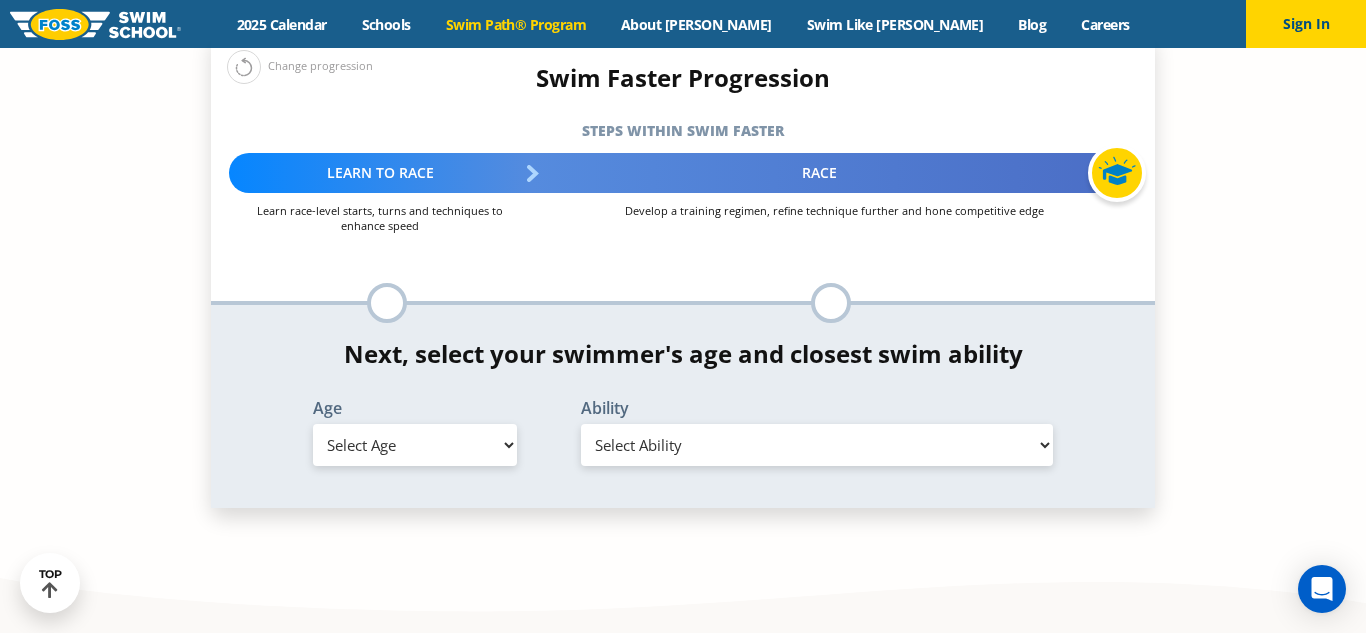 click on "Select Age [DEMOGRAPHIC_DATA] months - 1 year 1 year 2 years 3 years 4 years 5 years 6 years 7 years 8 years 9 years 10 years  11 years  12 years  13 years  14 years  15 years  16 years  17 years  Adult (18 years +)" at bounding box center (415, 445) 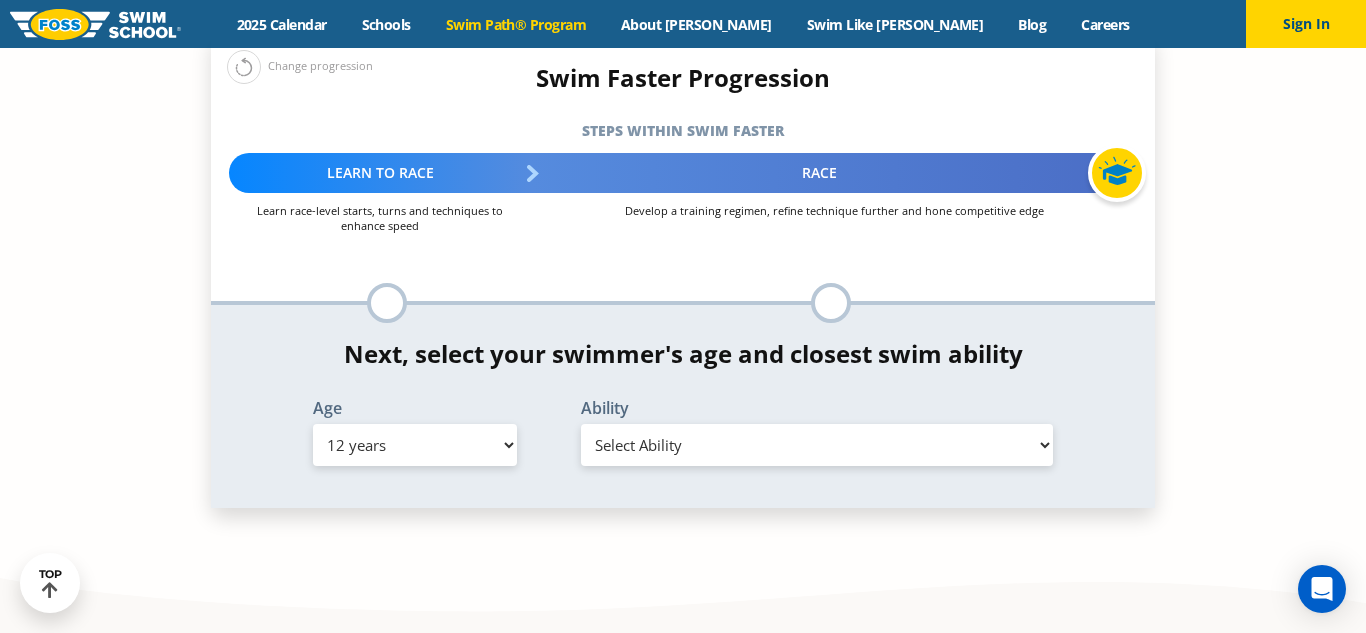 click on "Select Age [DEMOGRAPHIC_DATA] months - 1 year 1 year 2 years 3 years 4 years 5 years 6 years 7 years 8 years 9 years 10 years  11 years  12 years  13 years  14 years  15 years  16 years  17 years  Adult (18 years +)" at bounding box center [415, 445] 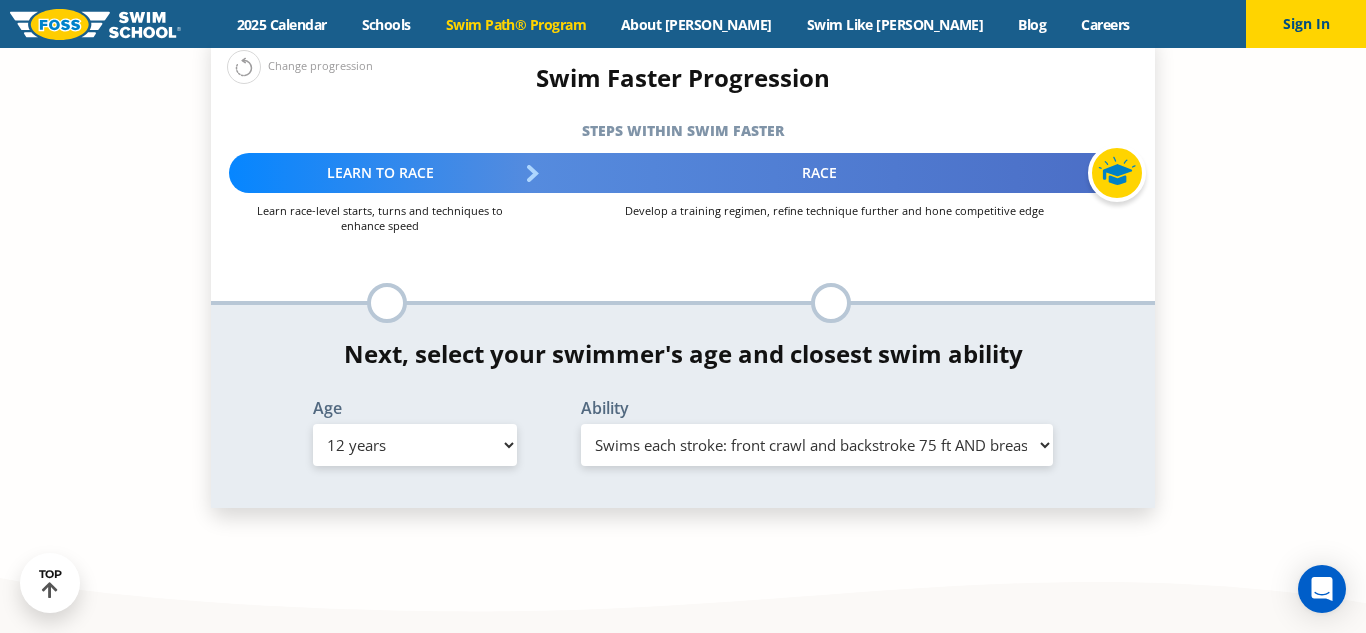 click on "Select Ability First in-water experience When in the water, reliant on a life jacket or floatation device Uncomfortable putting face in the water AND/OR getting water on ears while floating on back Able to swim front crawl 40 ft, backstroke 40 ft AND breaststroke 15 ft Able to swim each stroke - front crawl and backstroke 60 ft AND breaststroke and butterfly at least 30 ft  Swims each stroke: front crawl and backstroke 75 ft AND breaststroke, butterfly 60 ft  Know turns and finishes, 200 yard medley of all strokes and 300 yard front crawl with no breaks Unsure/or my swimmer does not fit within any of these" at bounding box center [817, 445] 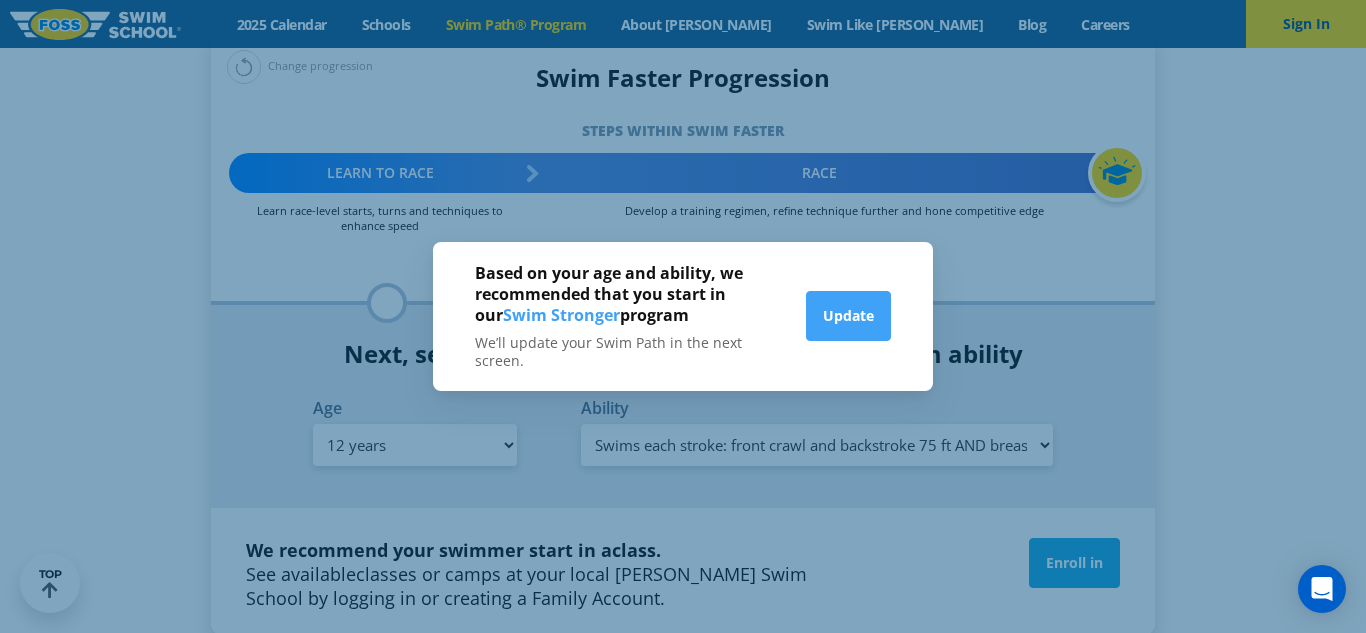 scroll, scrollTop: 2041, scrollLeft: 0, axis: vertical 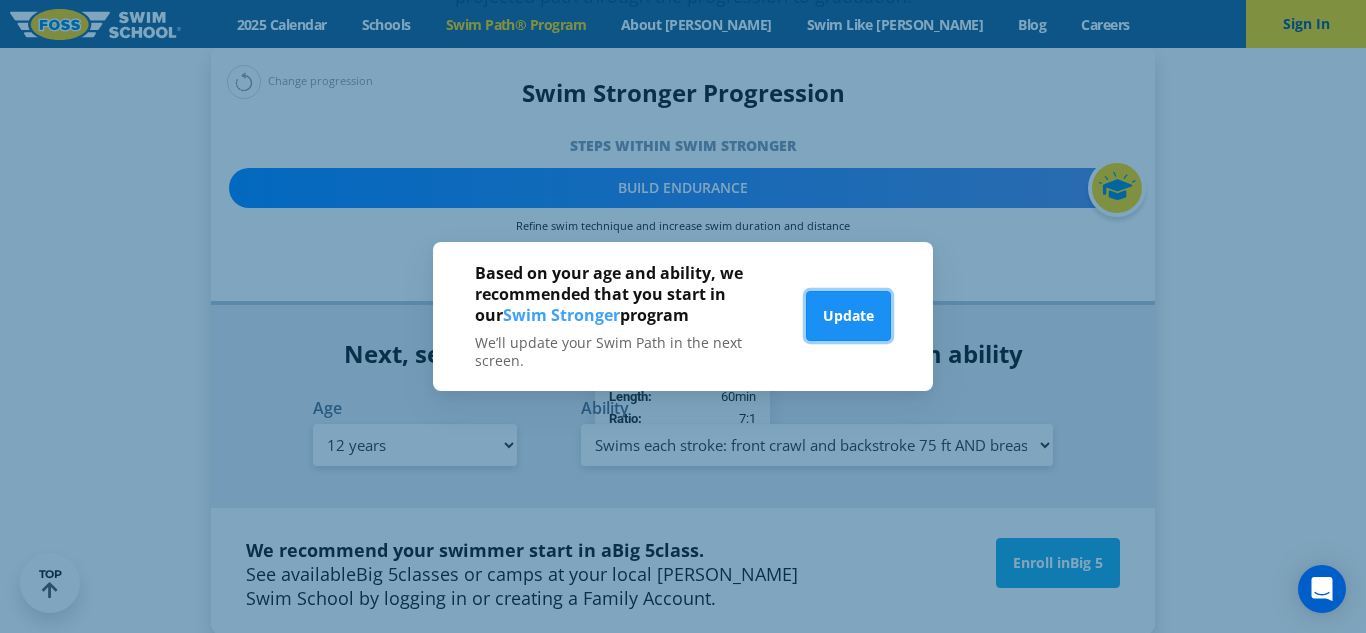 click on "Update" at bounding box center [848, 316] 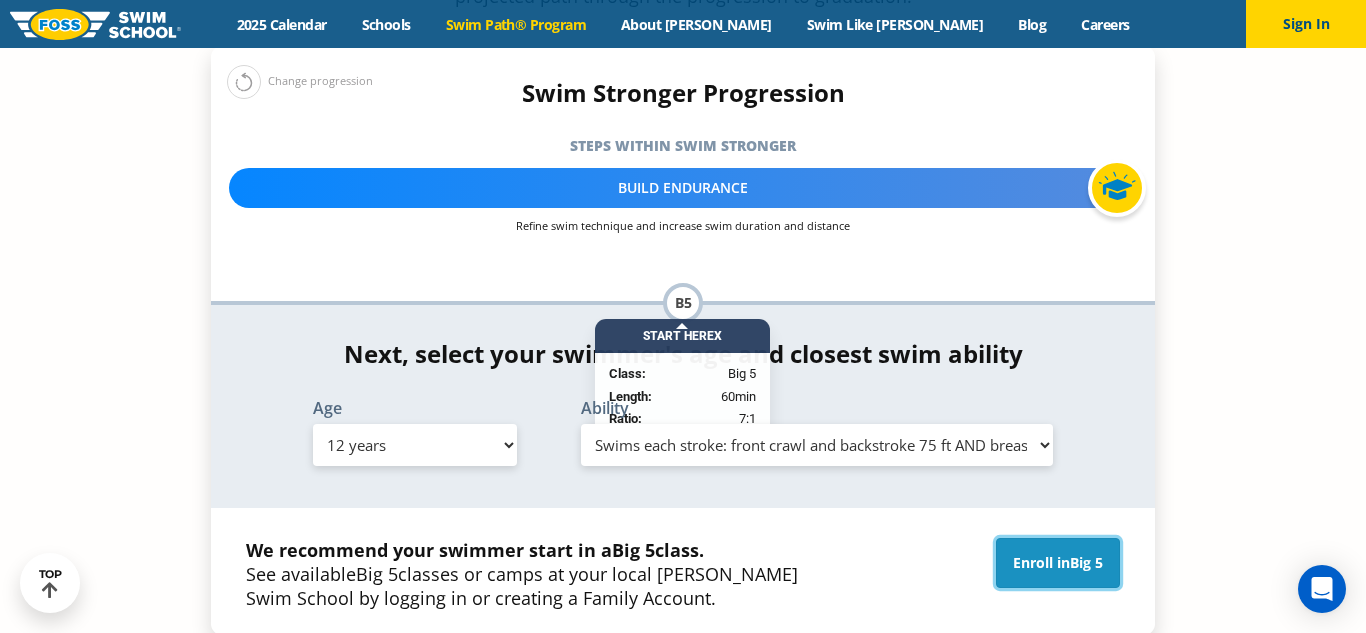 click on "Big 5" at bounding box center [1086, 562] 